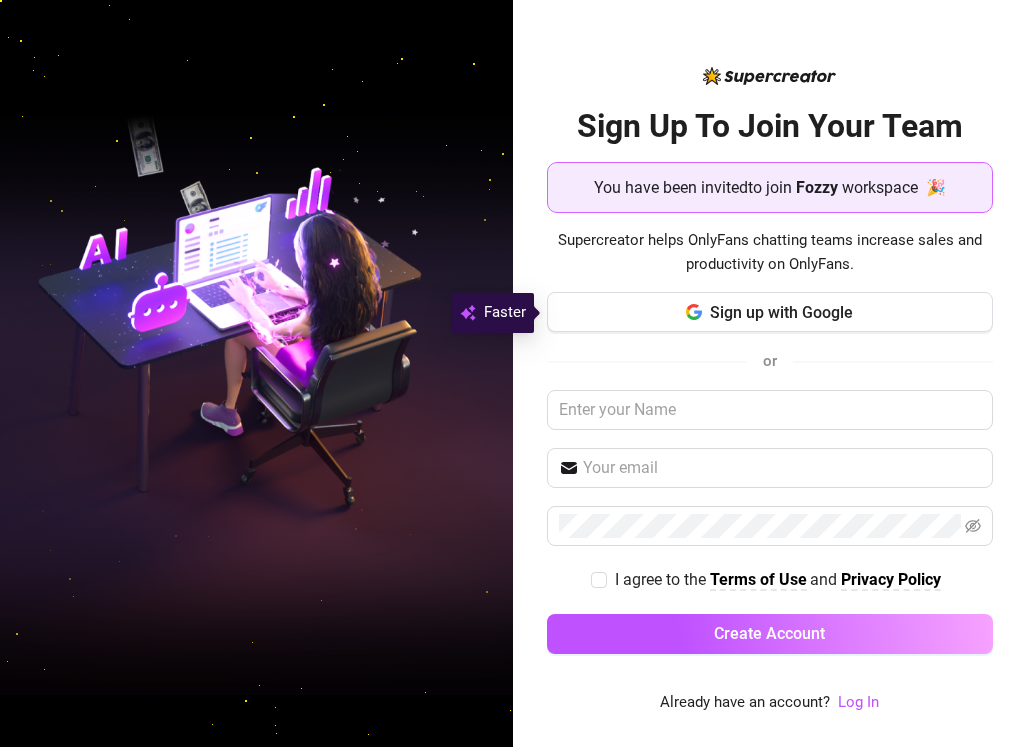 scroll, scrollTop: 0, scrollLeft: 0, axis: both 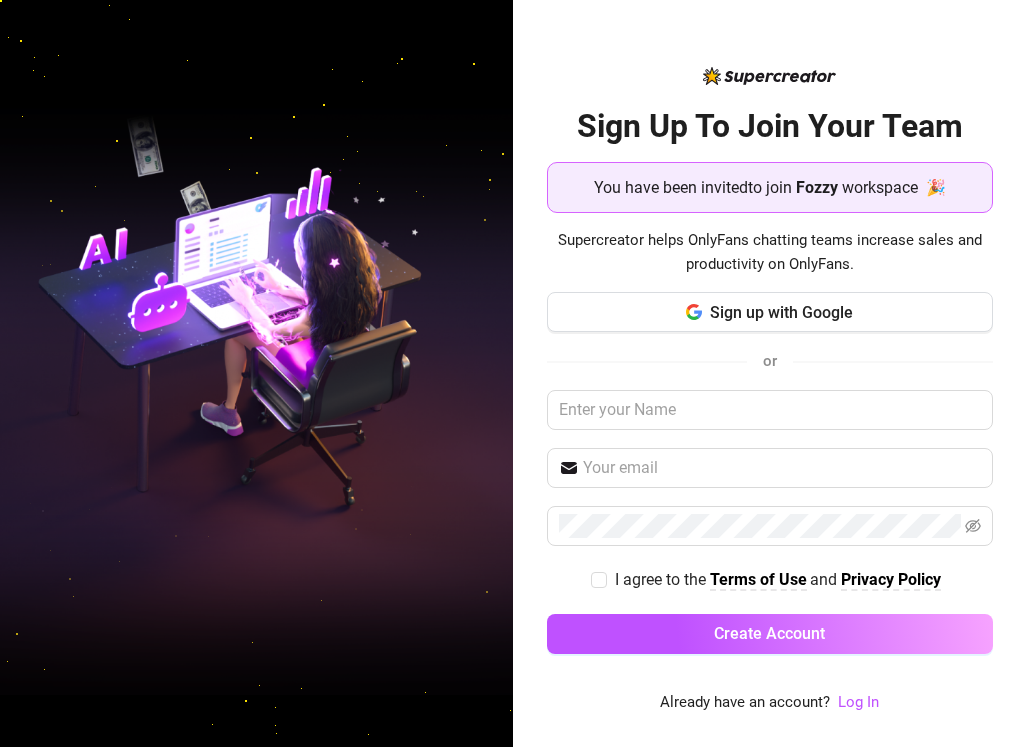 click on "Fozzy" at bounding box center (817, 187) 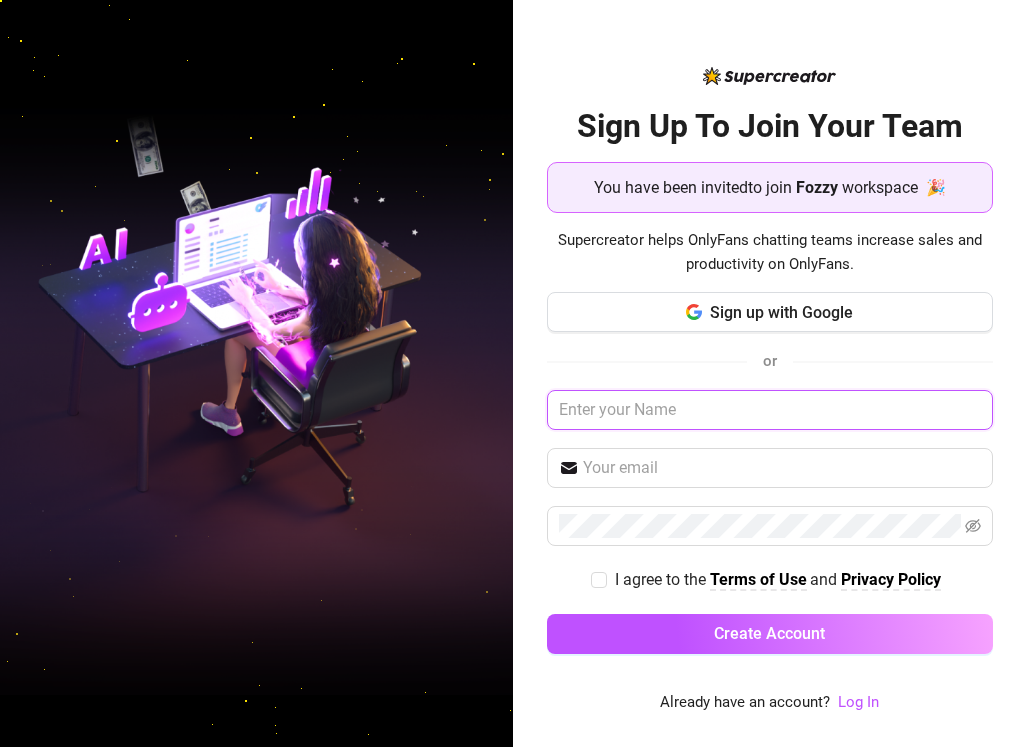 click at bounding box center (770, 410) 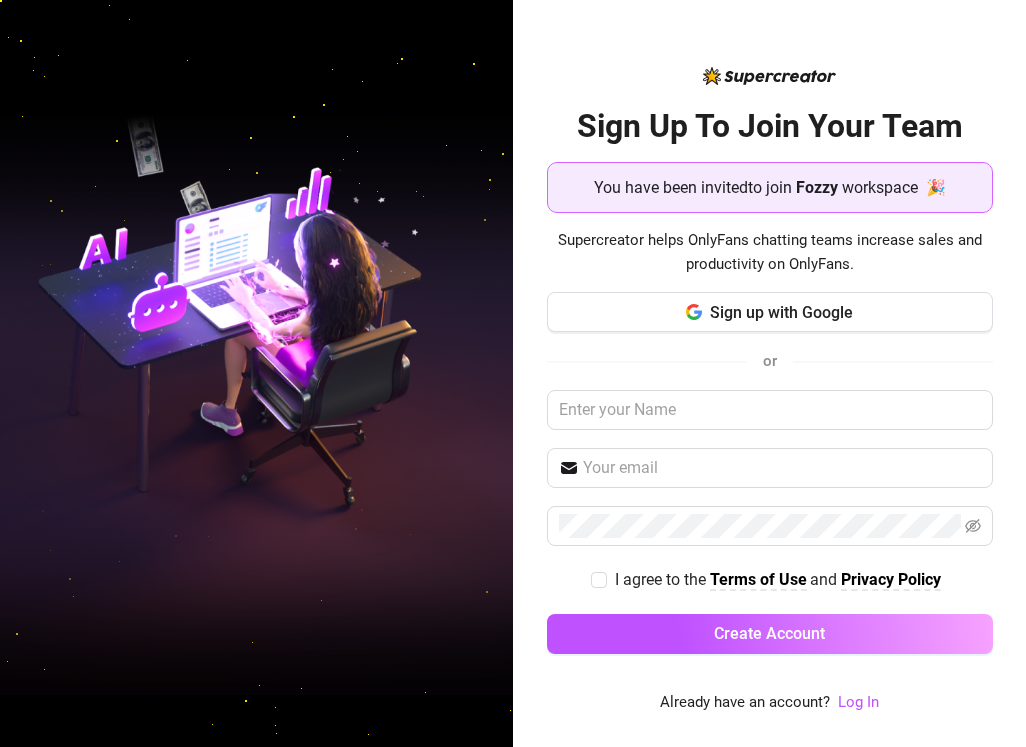 click on "You have been invited  to join" at bounding box center [693, 187] 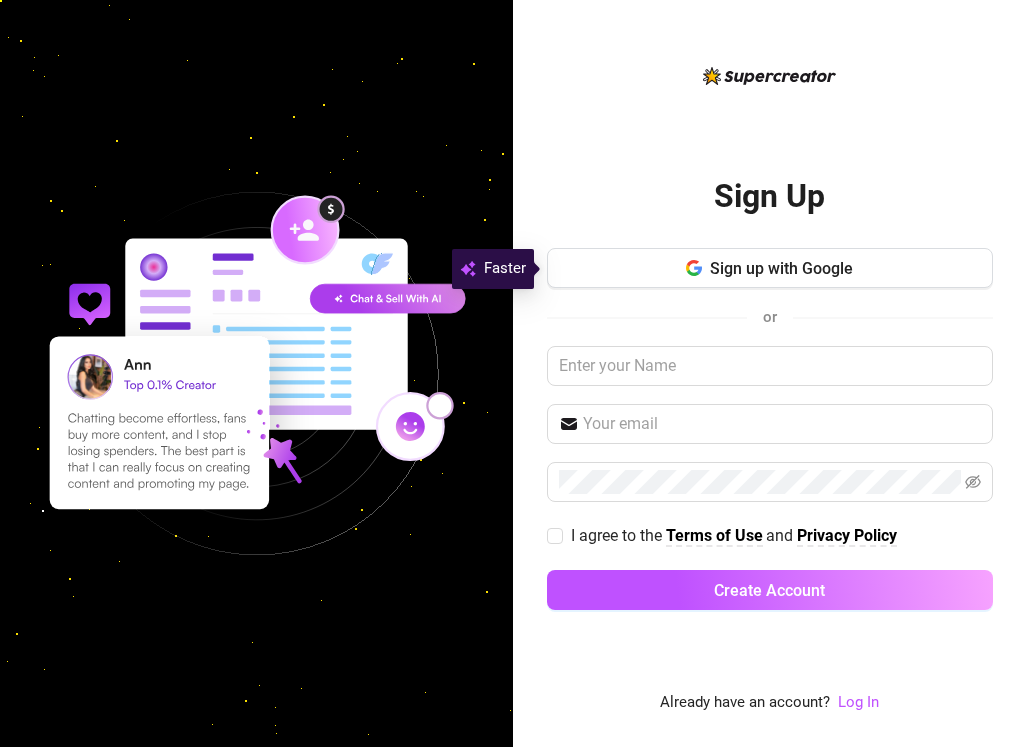 scroll, scrollTop: 0, scrollLeft: 0, axis: both 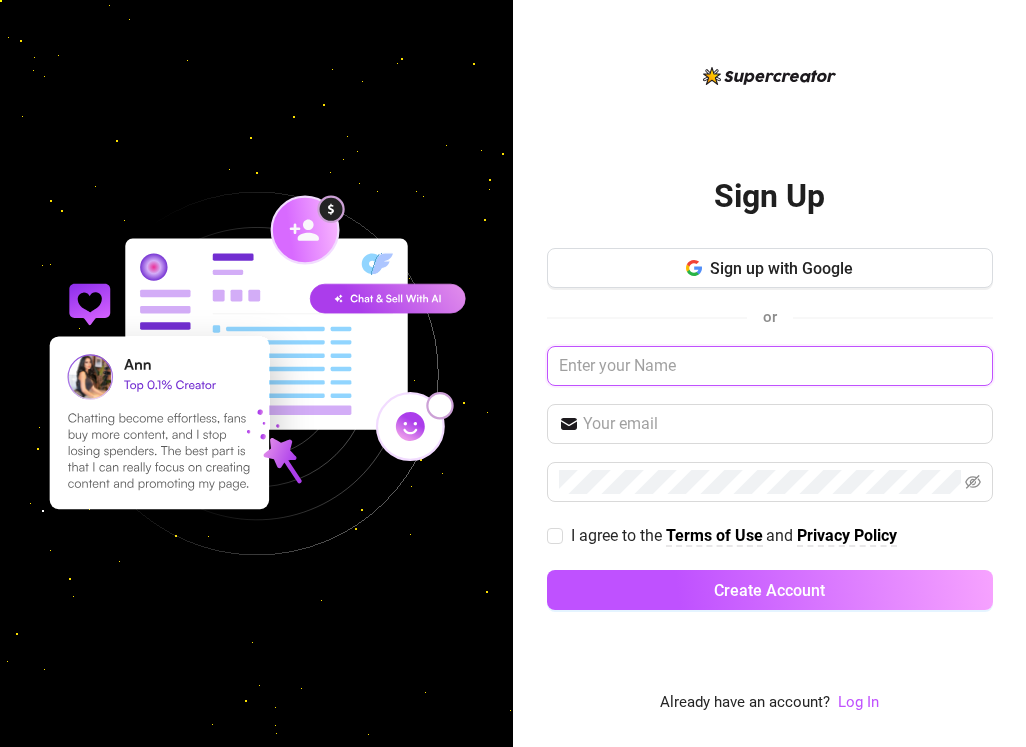 click at bounding box center [770, 366] 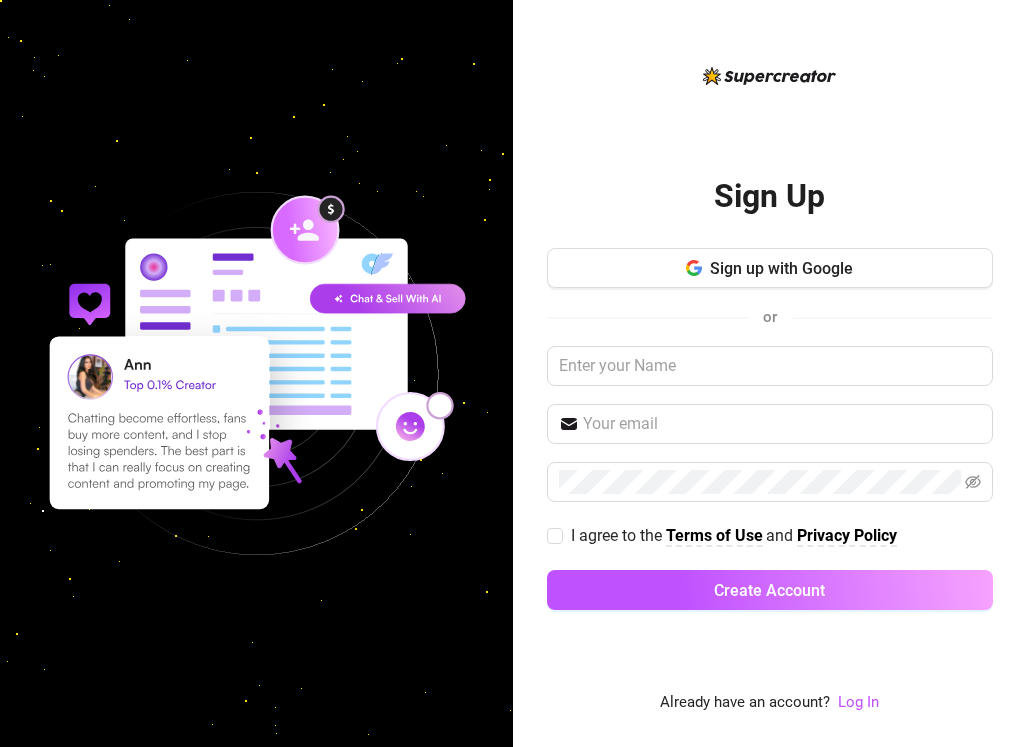 click on "Log In" at bounding box center (858, 703) 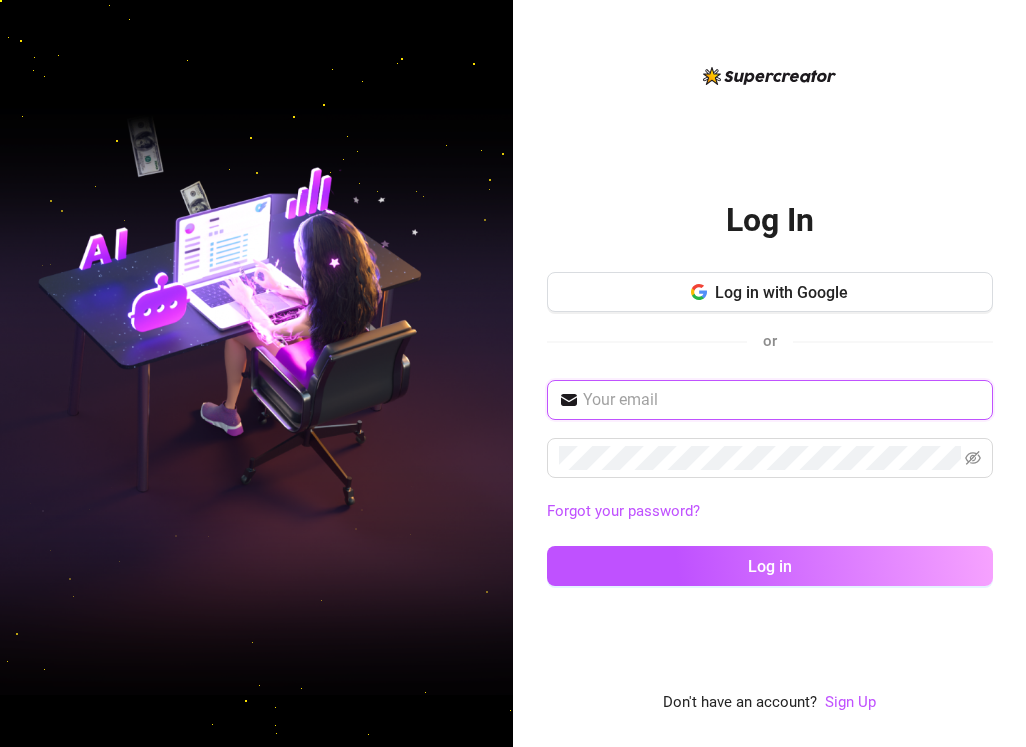 click at bounding box center (782, 400) 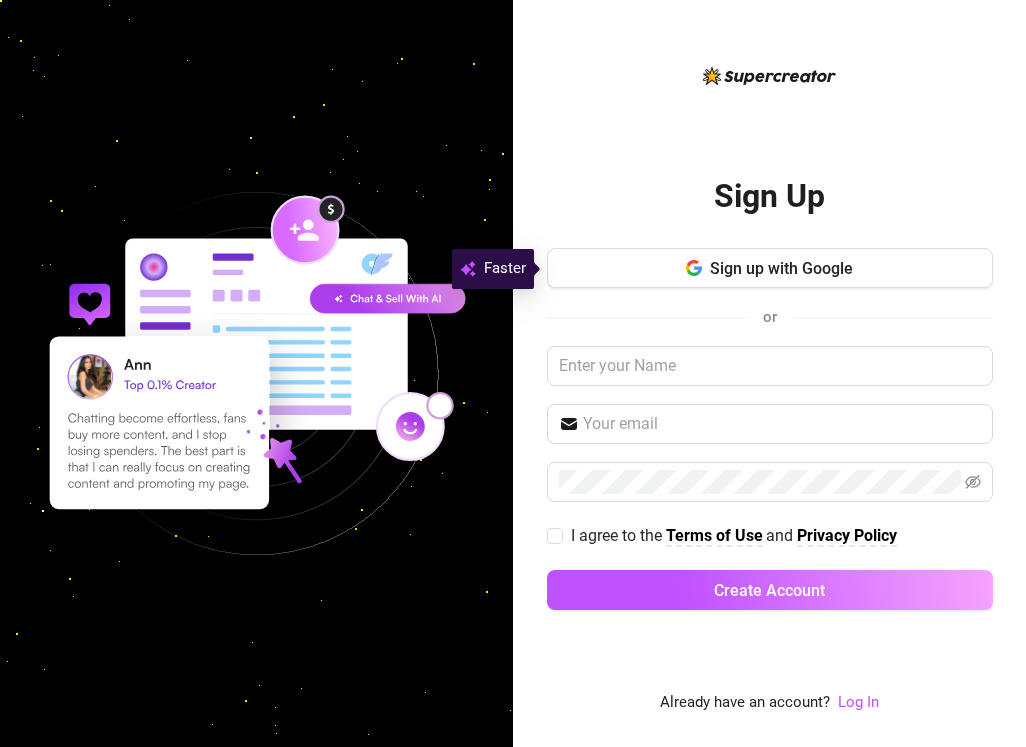 scroll, scrollTop: 0, scrollLeft: 0, axis: both 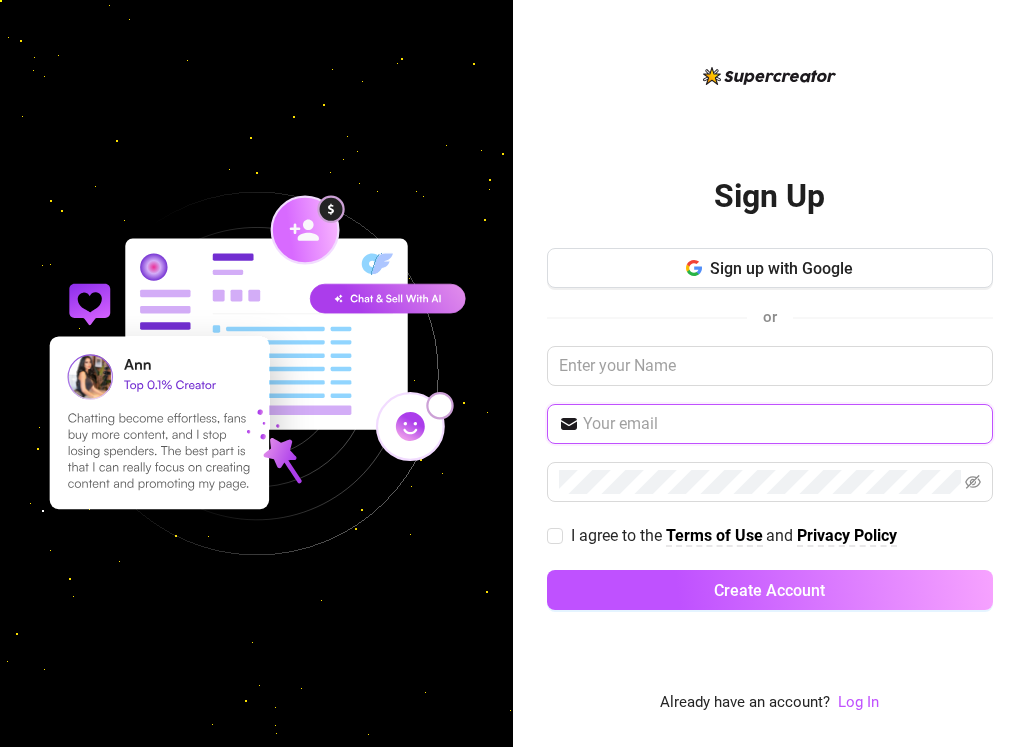 click at bounding box center (782, 424) 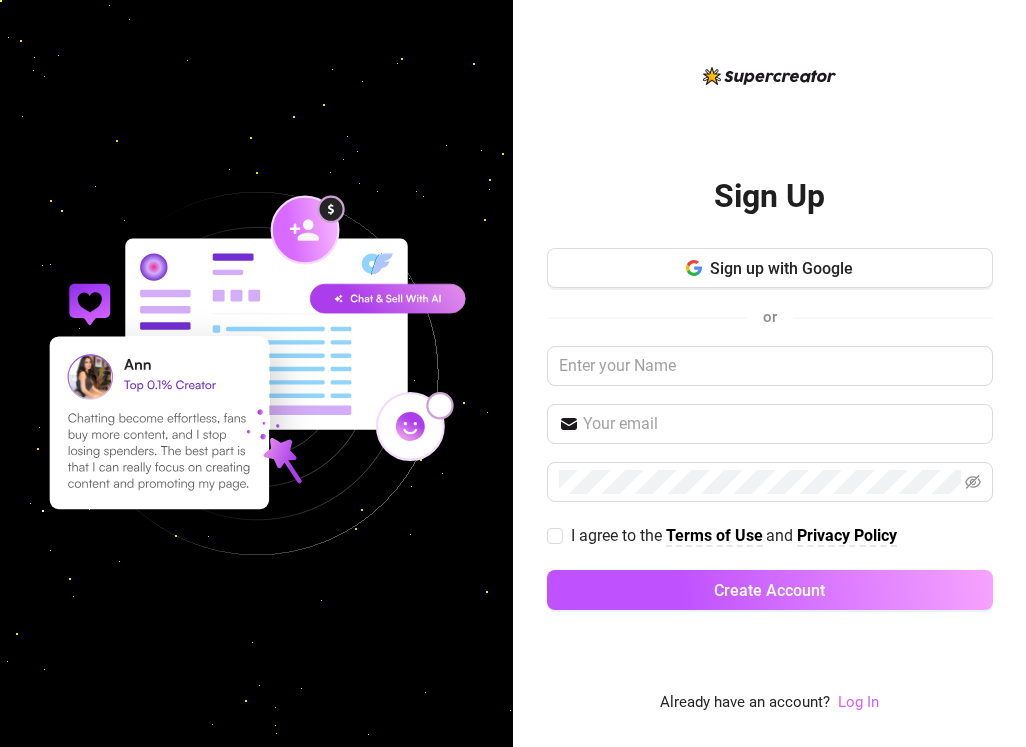 click on "Log In" at bounding box center [858, 702] 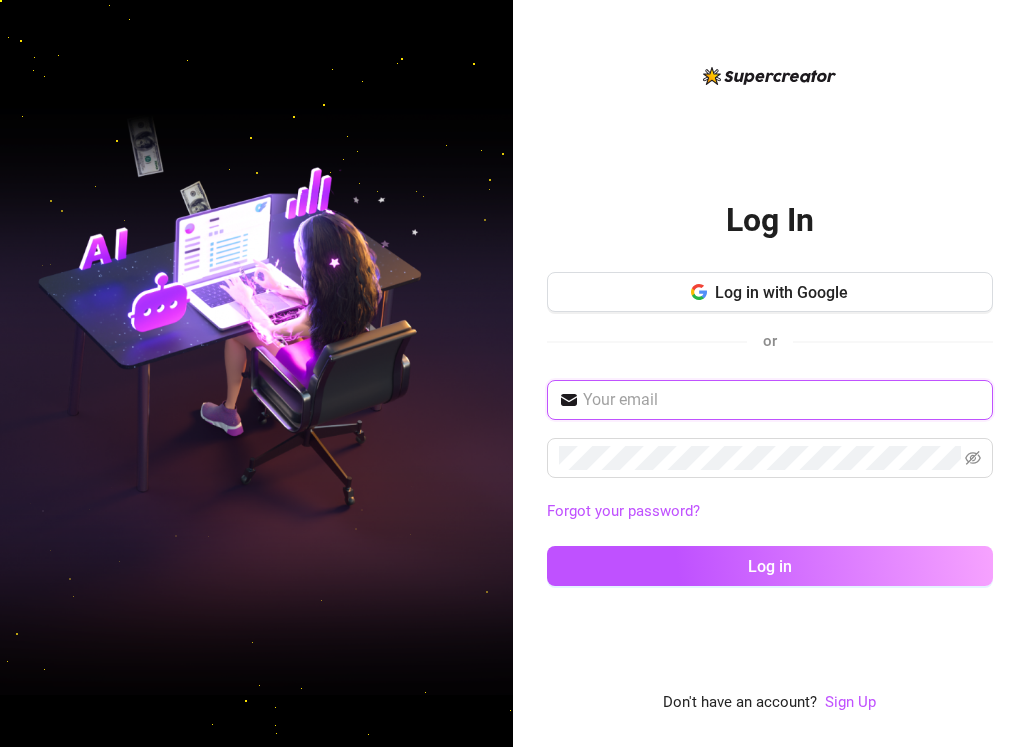 click at bounding box center [782, 400] 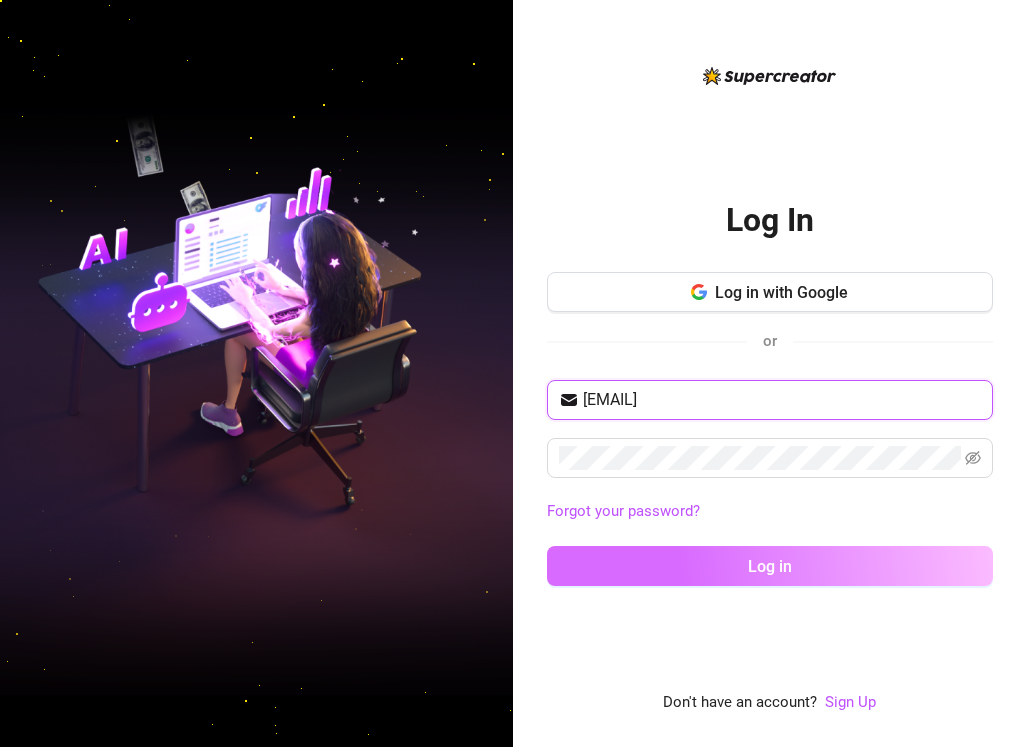 type on "yvesafan9@gmail.com" 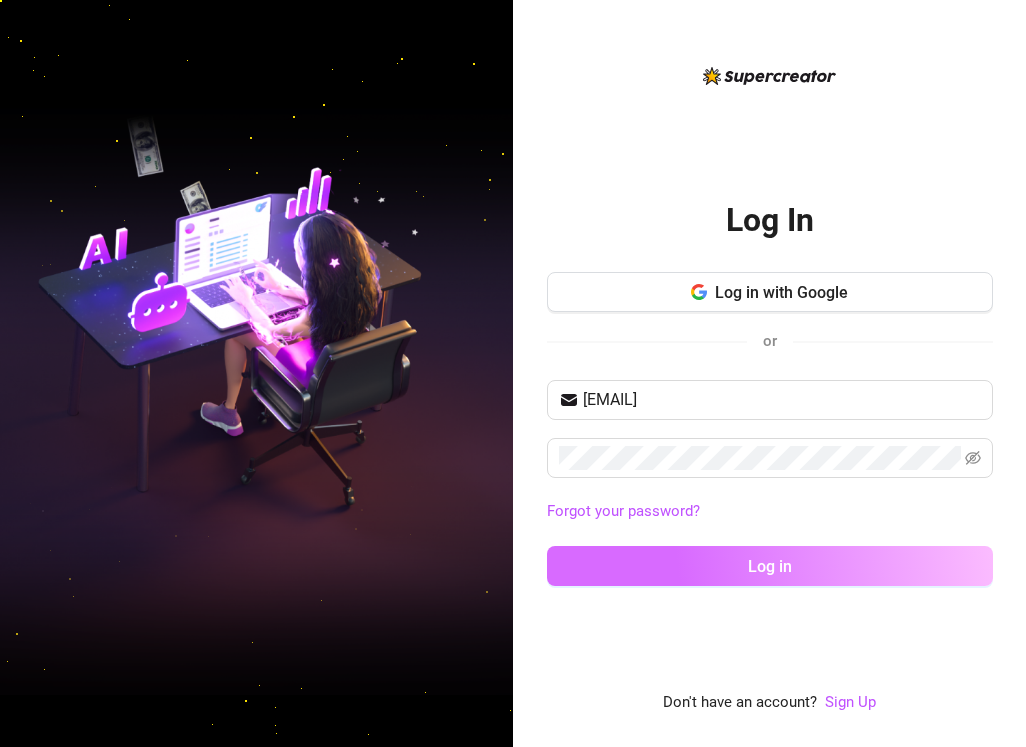 click on "Log in" at bounding box center (770, 566) 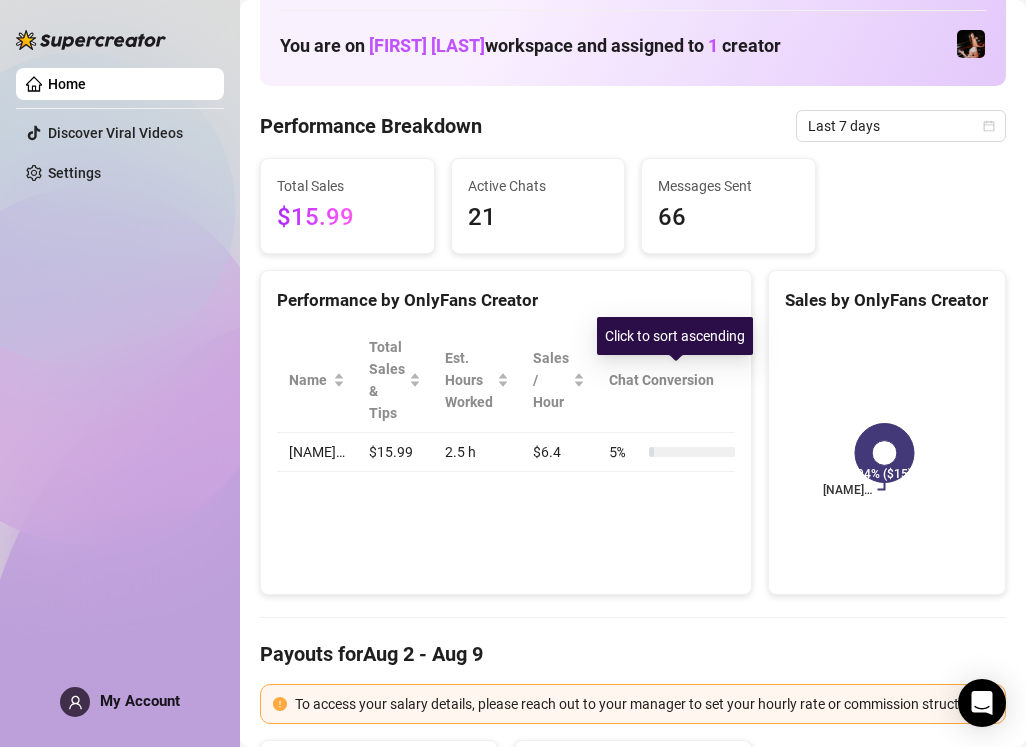 scroll, scrollTop: 100, scrollLeft: 0, axis: vertical 